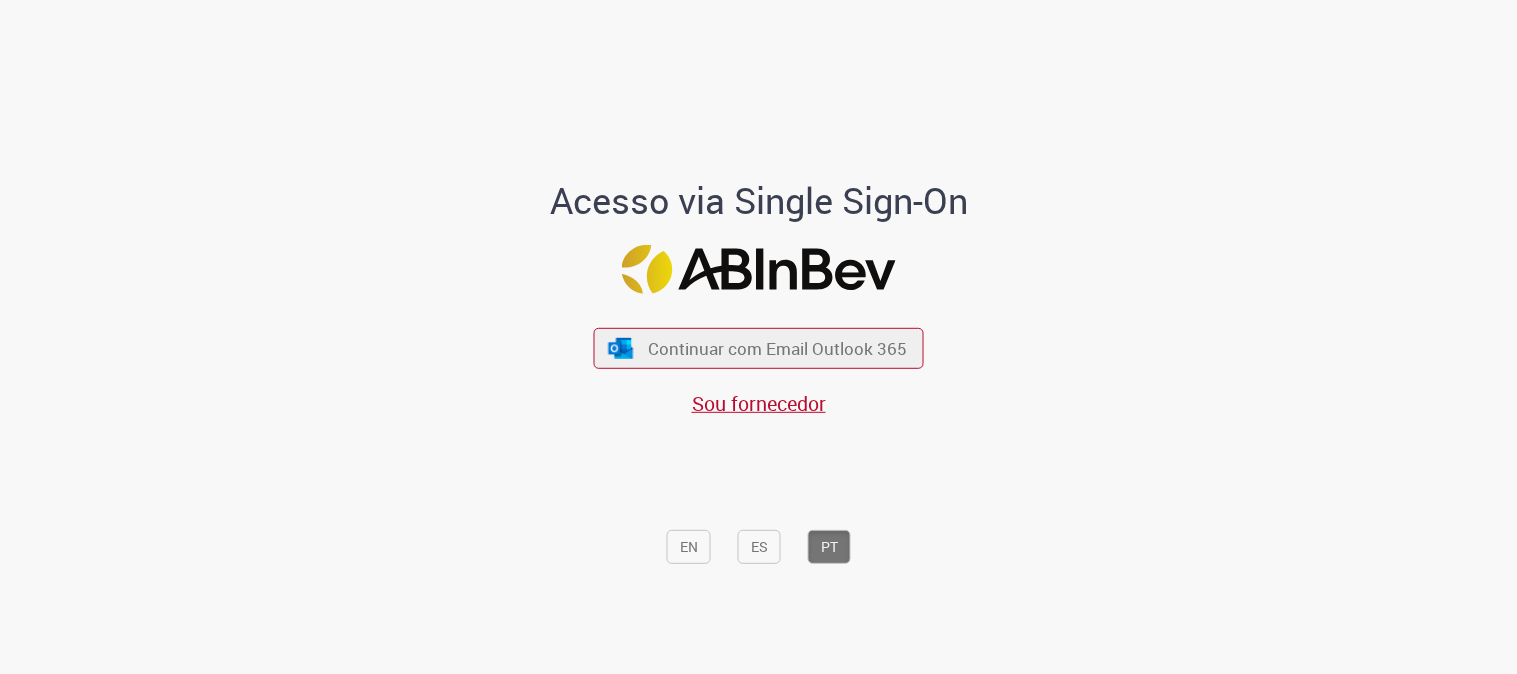 scroll, scrollTop: 0, scrollLeft: 0, axis: both 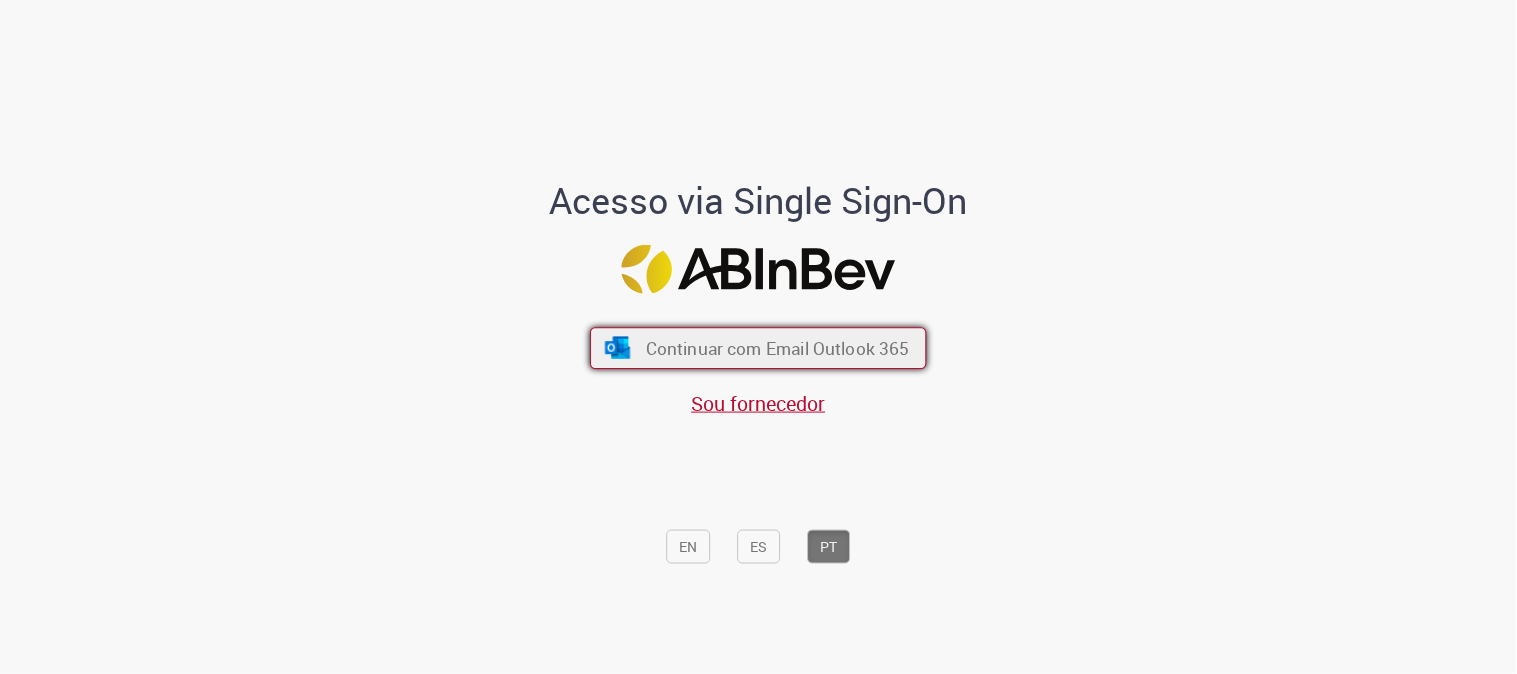 click on "Continuar com Email Outlook 365" at bounding box center [778, 348] 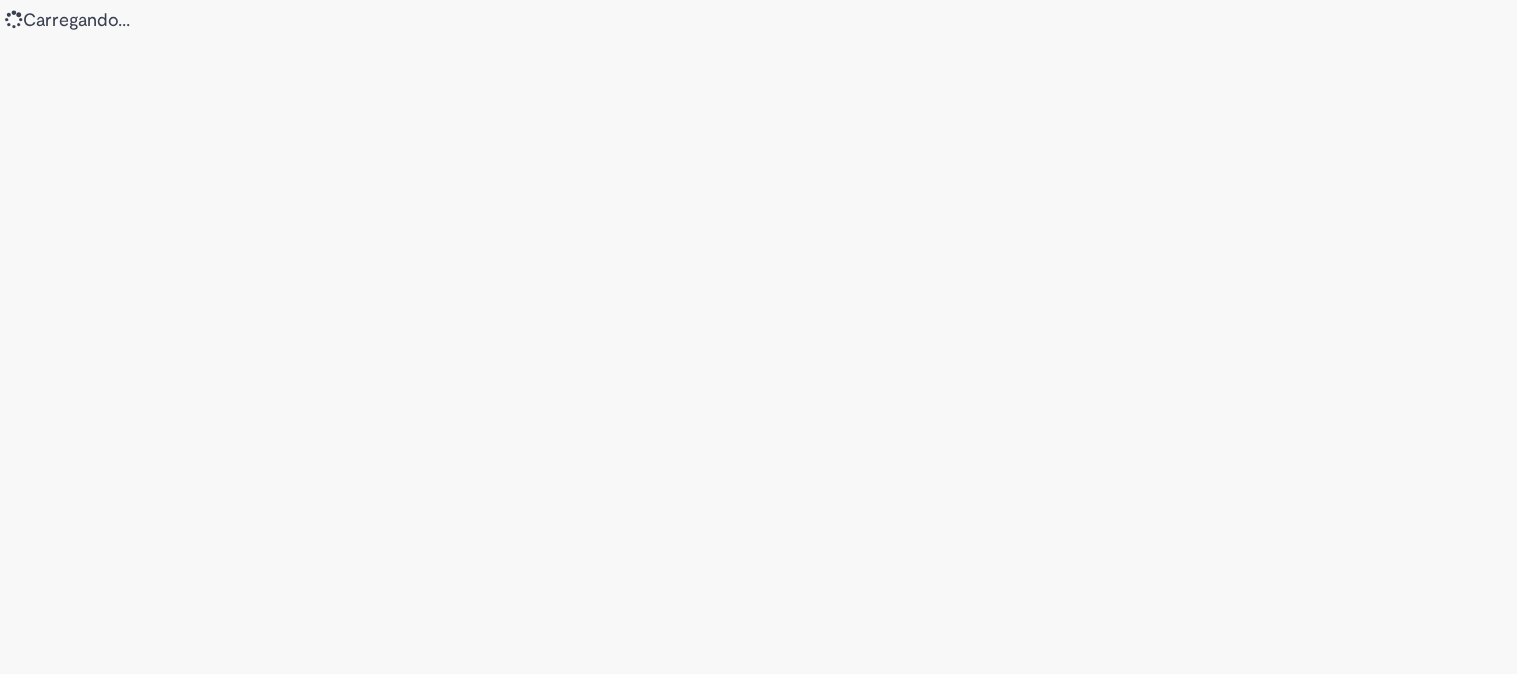 scroll, scrollTop: 0, scrollLeft: 0, axis: both 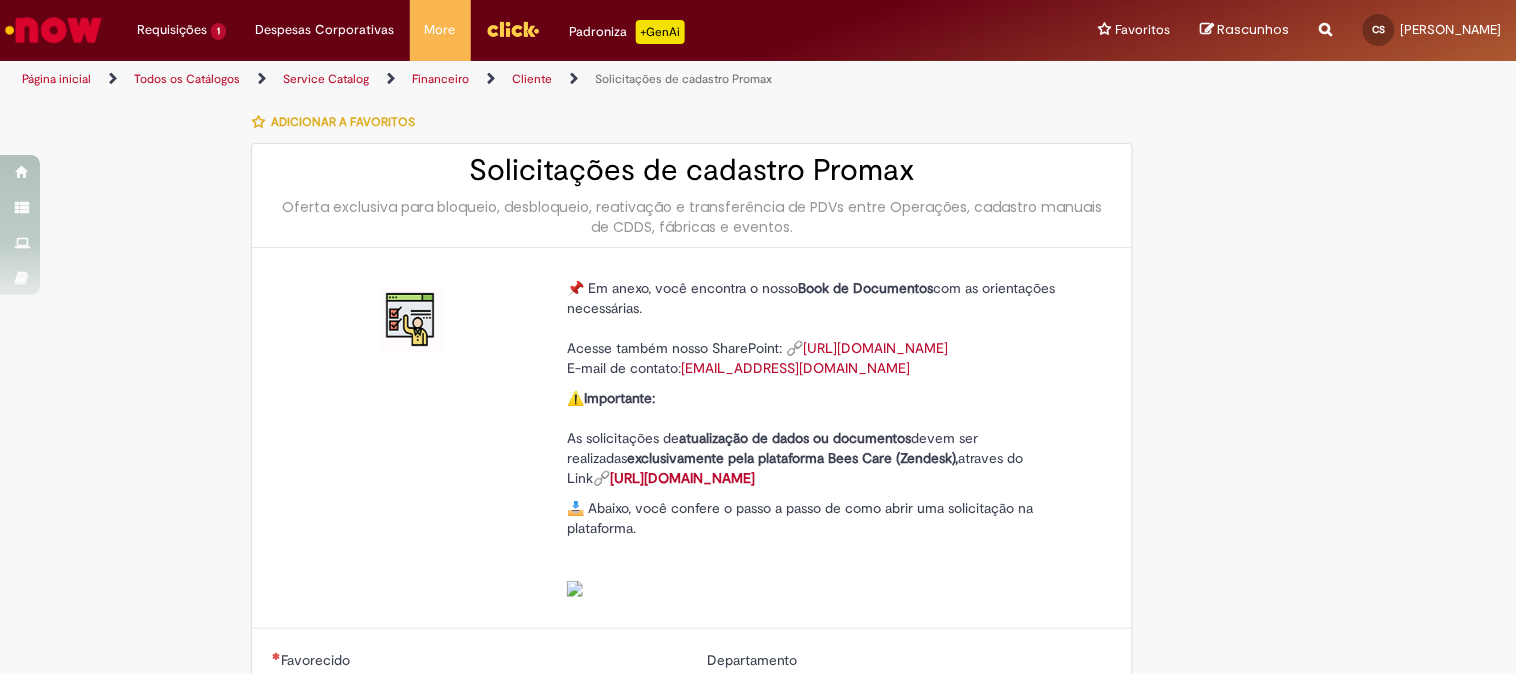 type on "********" 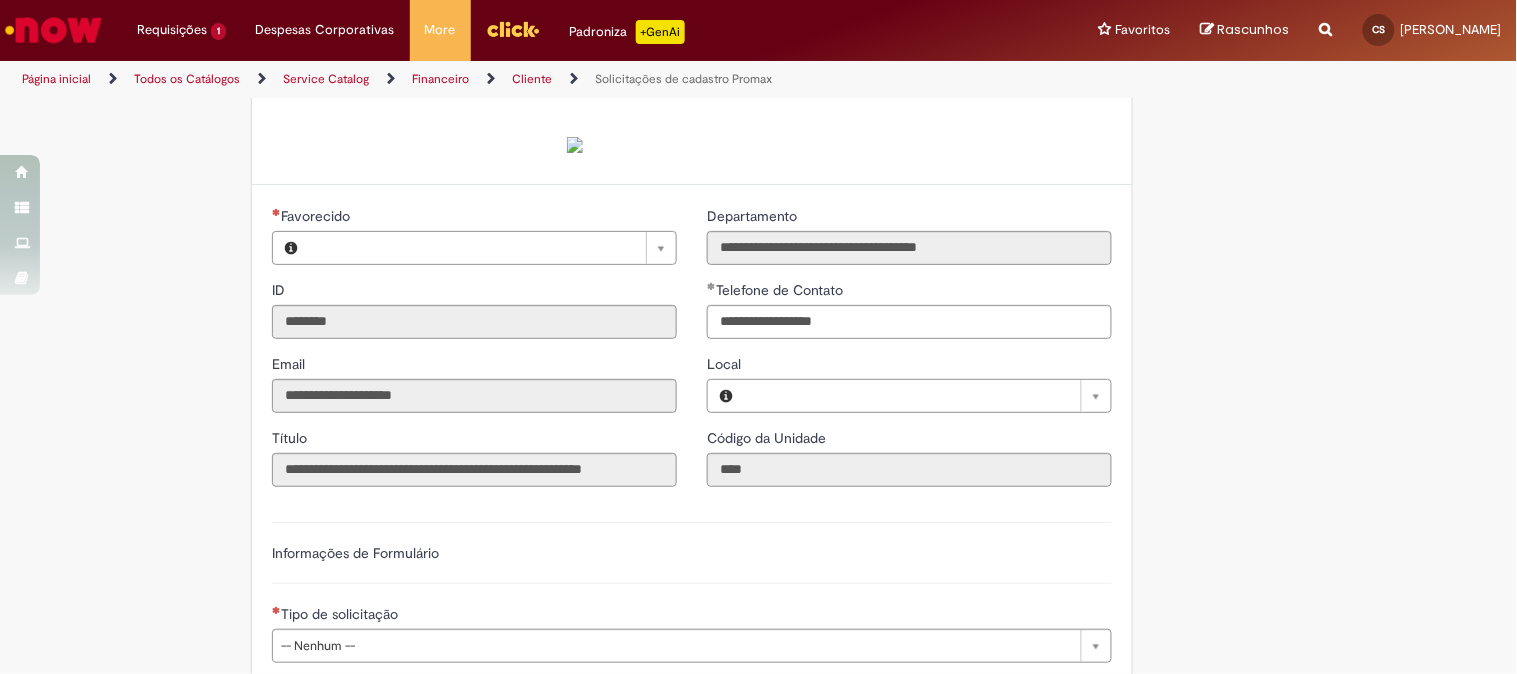 type on "**********" 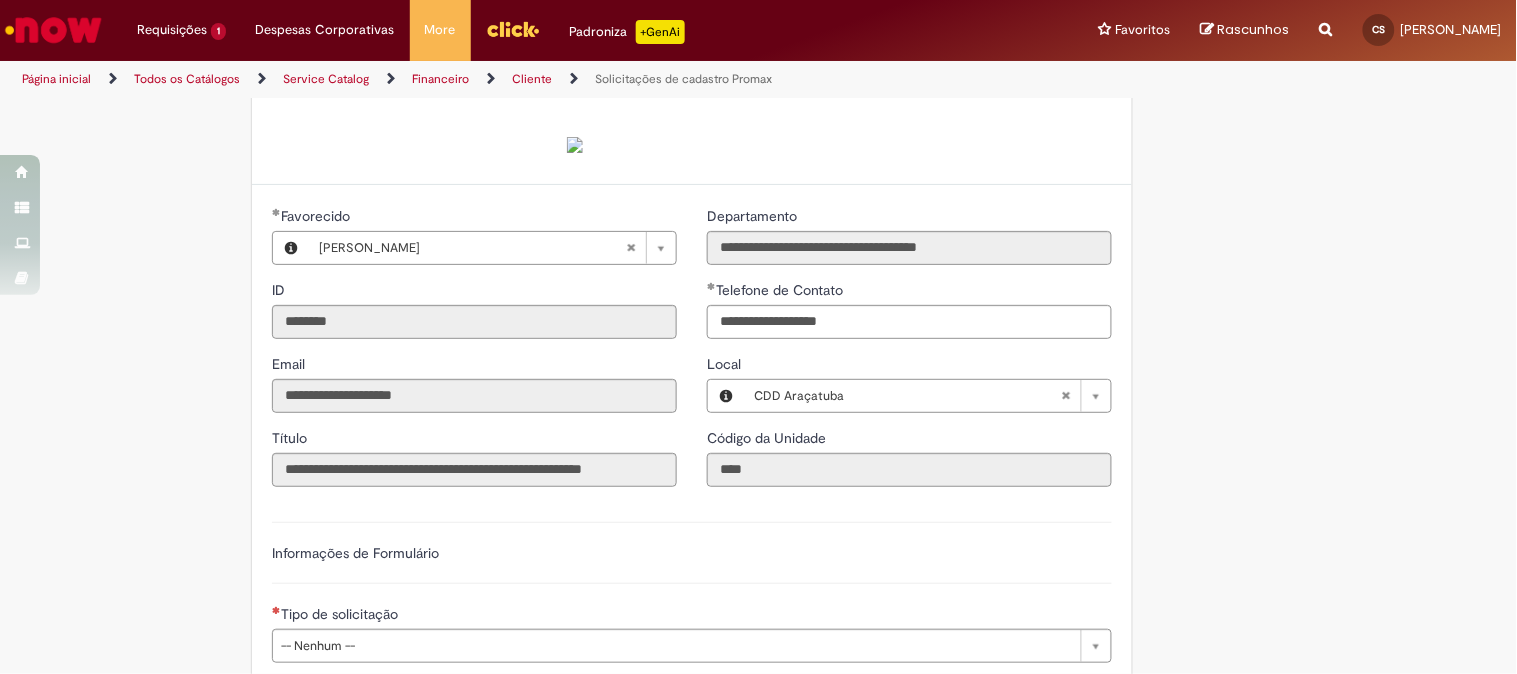 scroll, scrollTop: 888, scrollLeft: 0, axis: vertical 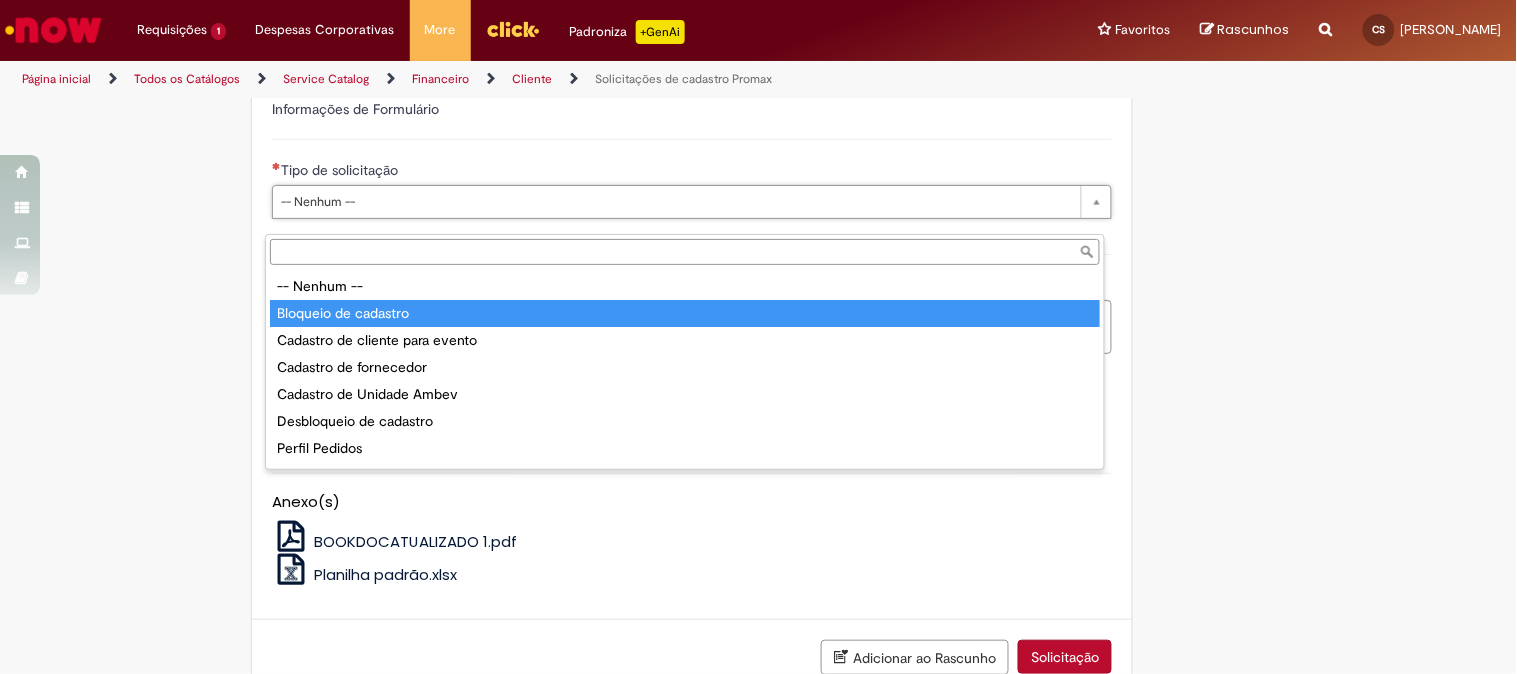 type on "**********" 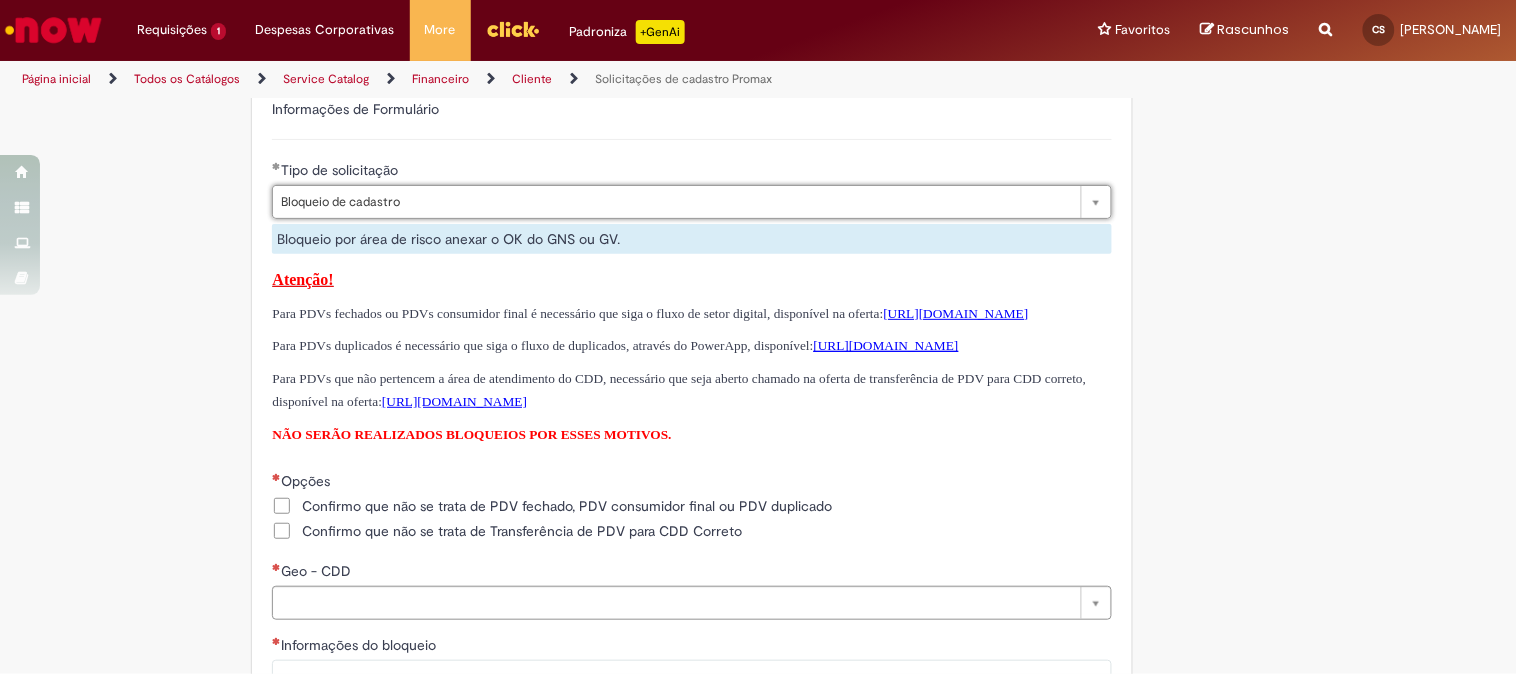 scroll, scrollTop: 1111, scrollLeft: 0, axis: vertical 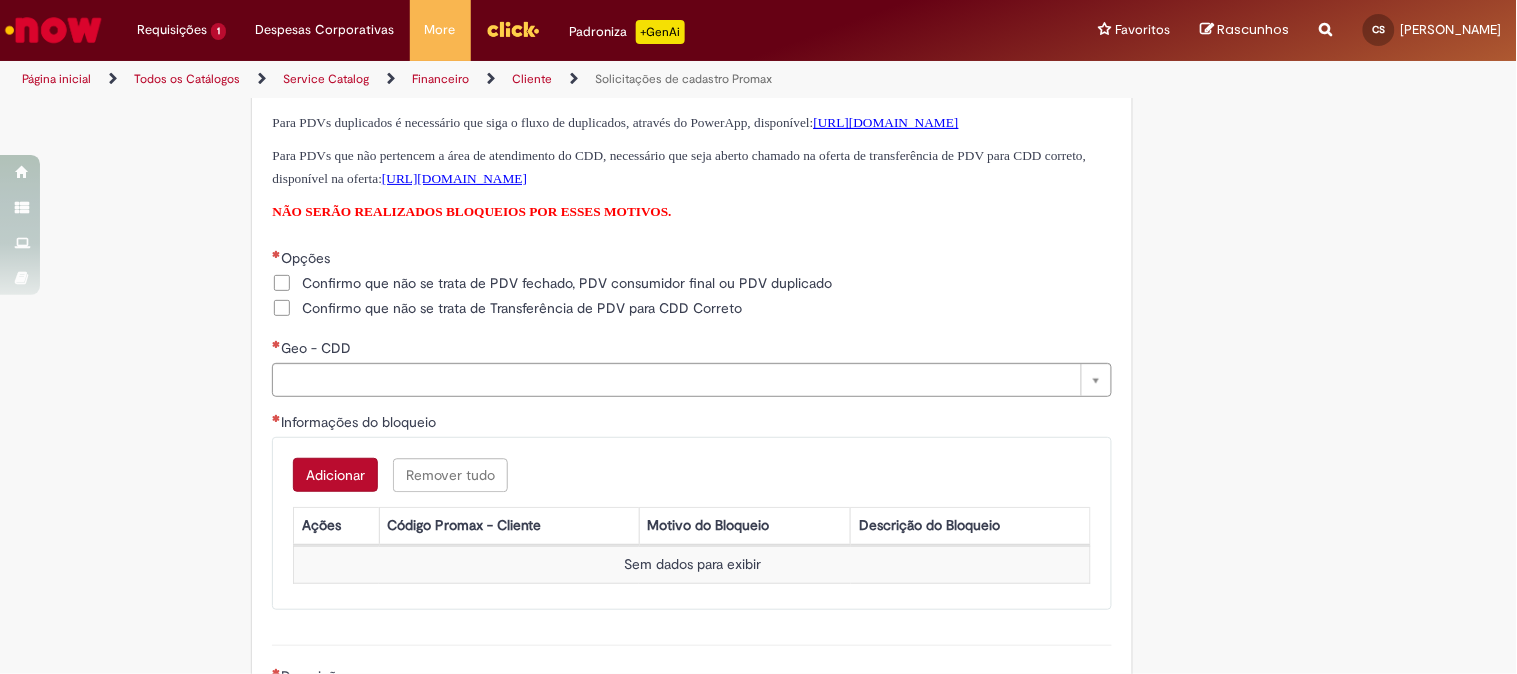 click on "Opções Confirmo que não se trata de PDV fechado, PDV consumidor final ou PDV duplicado Confirmo que não se trata de Transferência de PDV para CDD Correto" at bounding box center (692, 285) 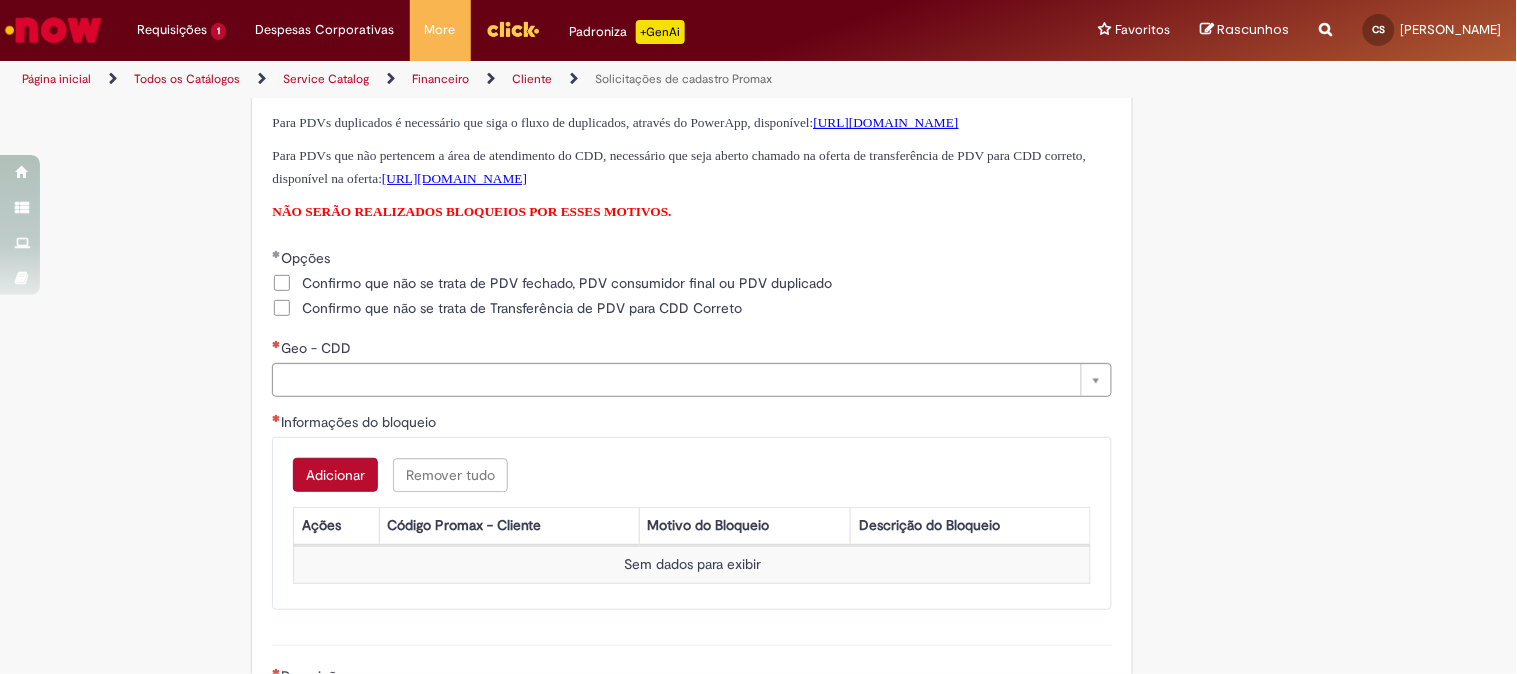 click on "Confirmo que não se trata de PDV fechado, PDV consumidor final ou PDV duplicado" at bounding box center [552, 283] 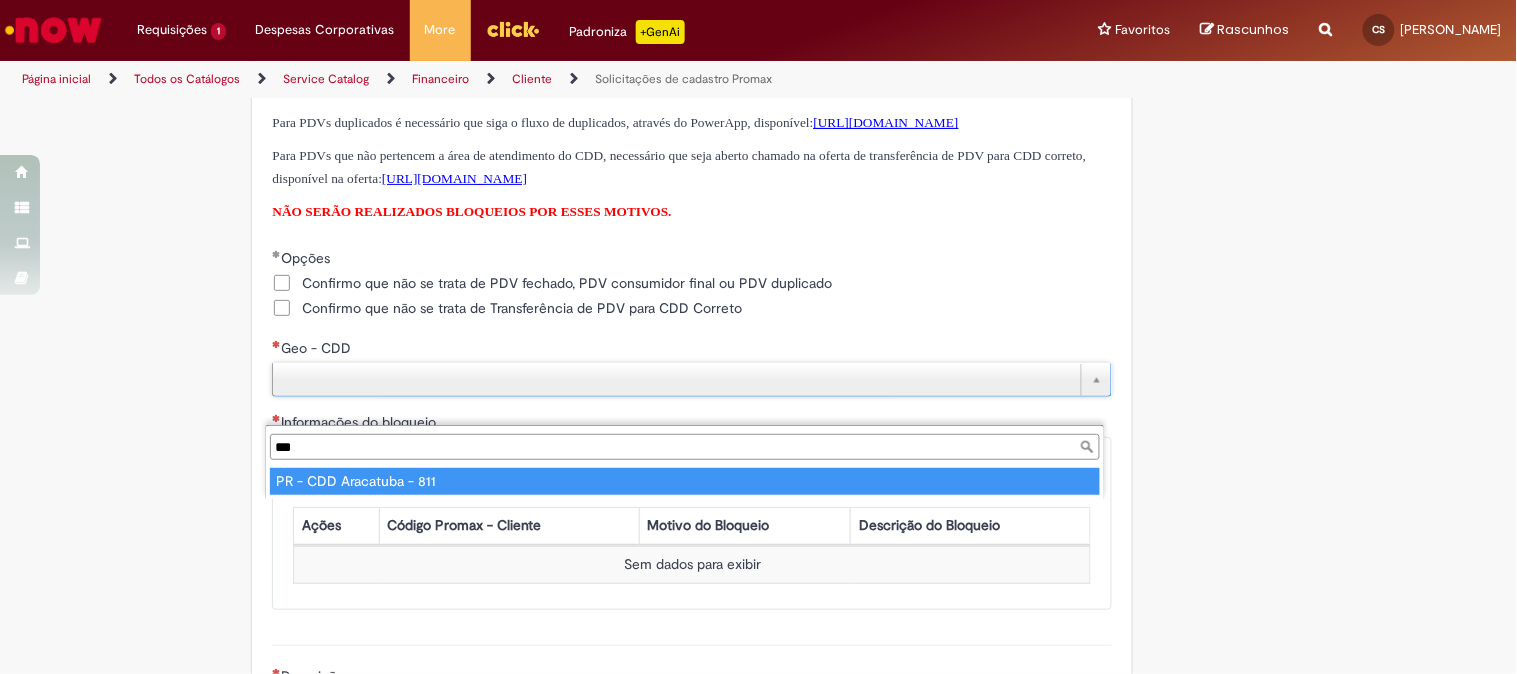 scroll, scrollTop: 0, scrollLeft: 0, axis: both 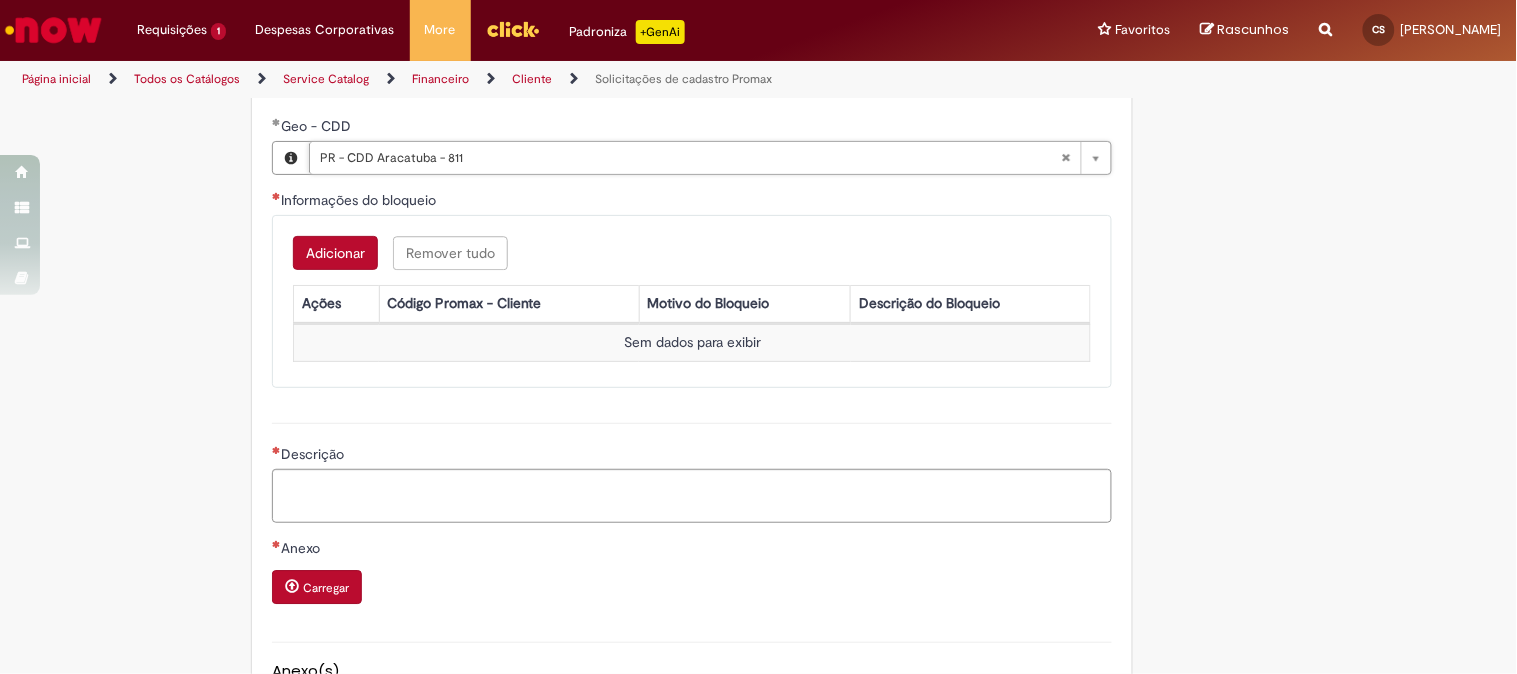 click on "Adicionar" at bounding box center (335, 253) 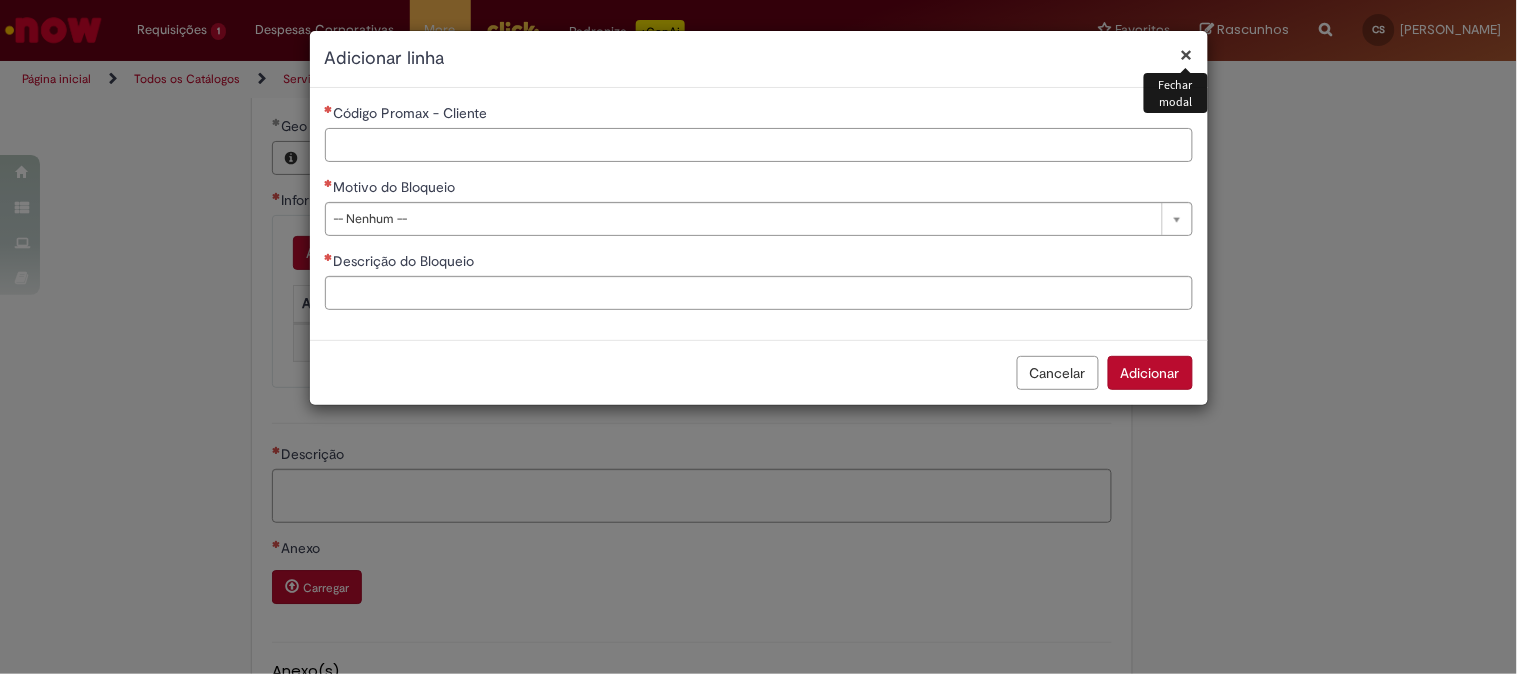 click on "Código Promax - Cliente" at bounding box center (759, 145) 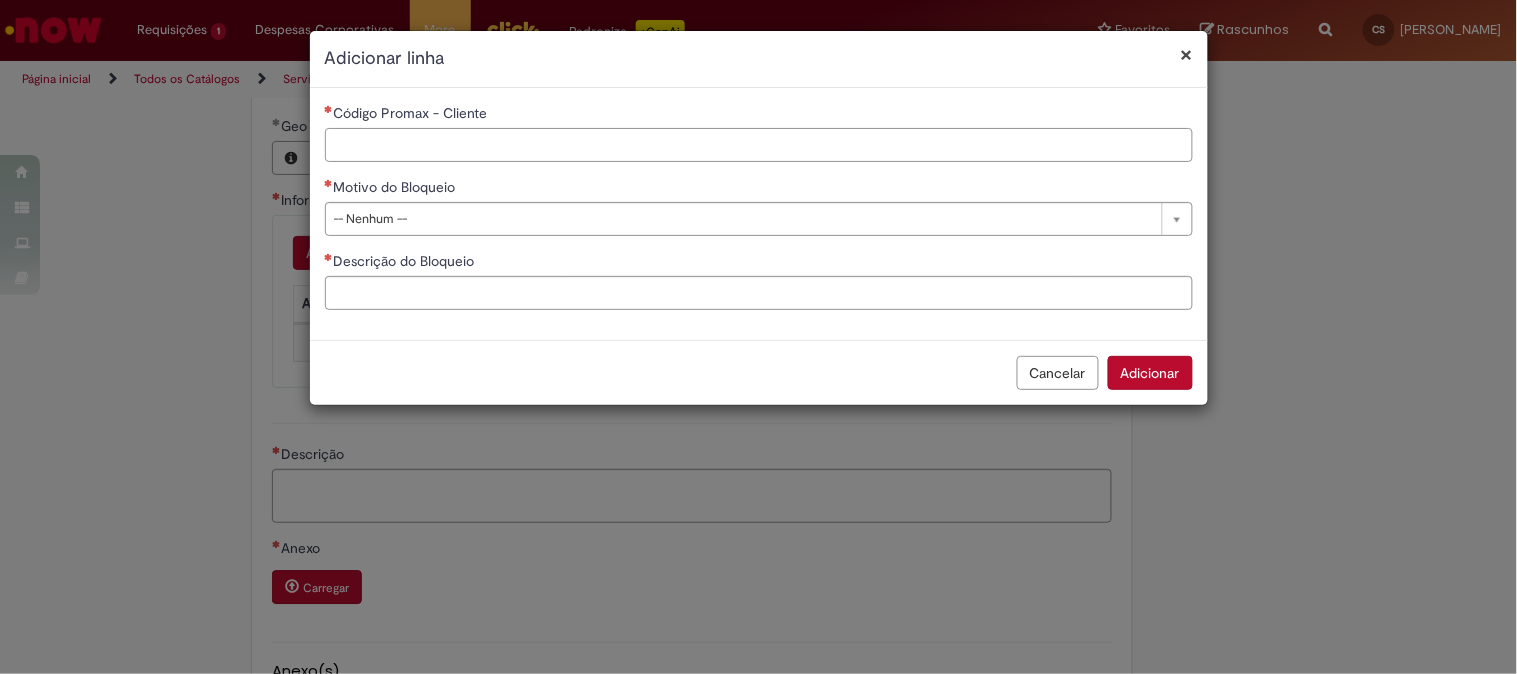 paste on "*****" 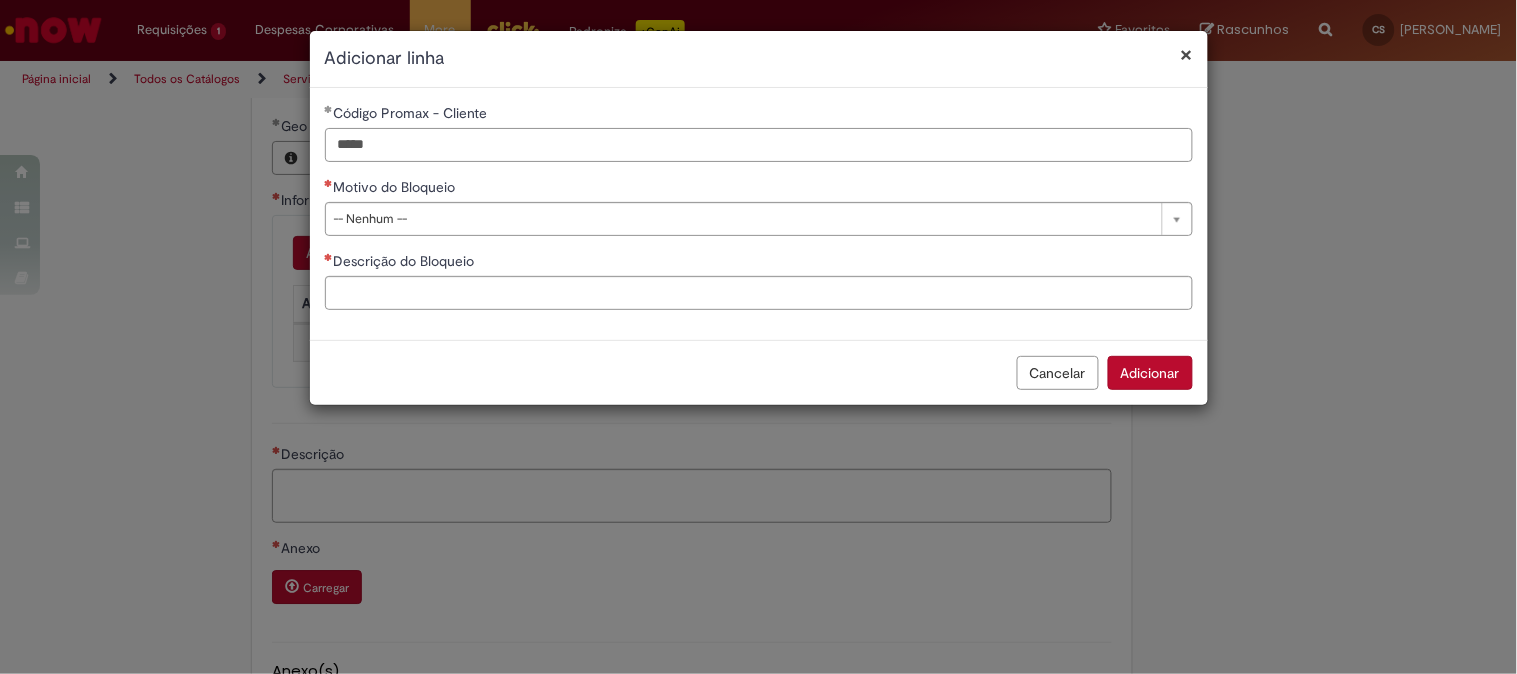 type on "*****" 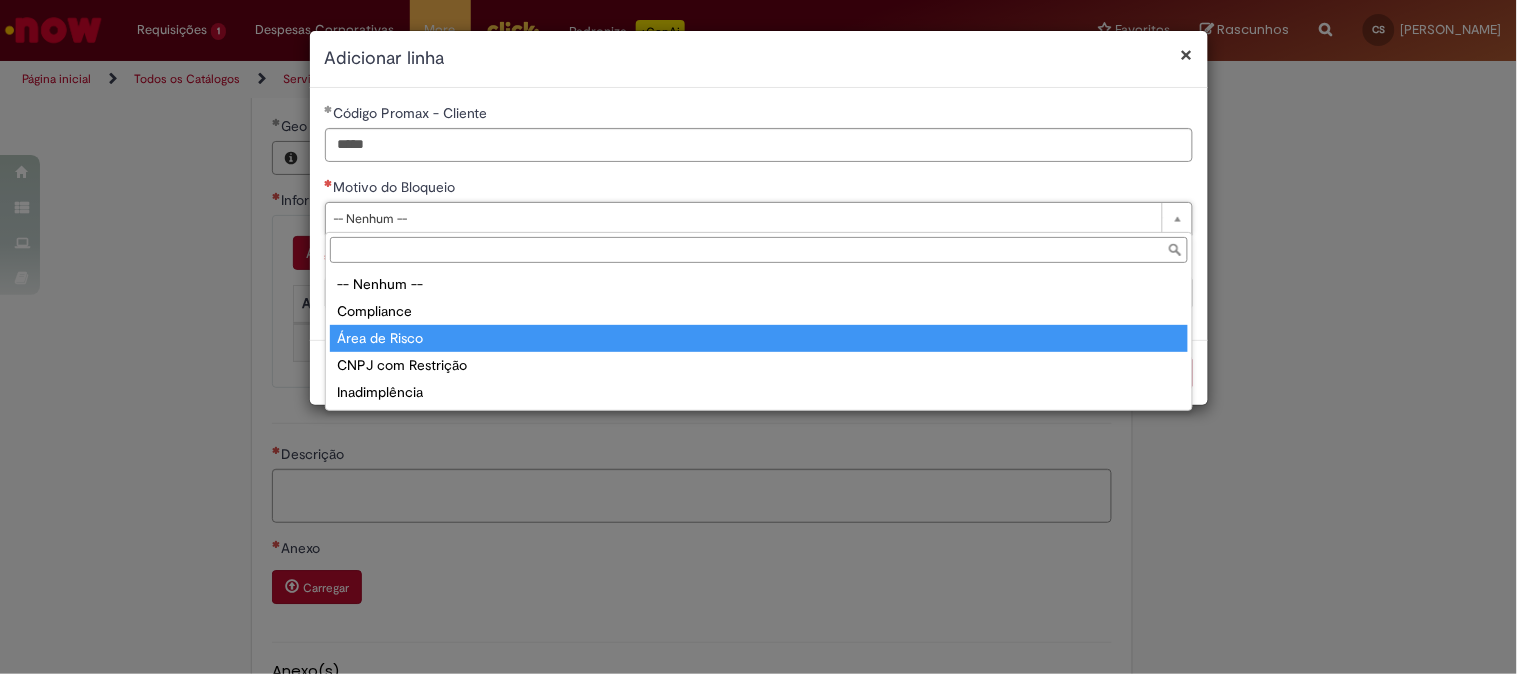 type on "**********" 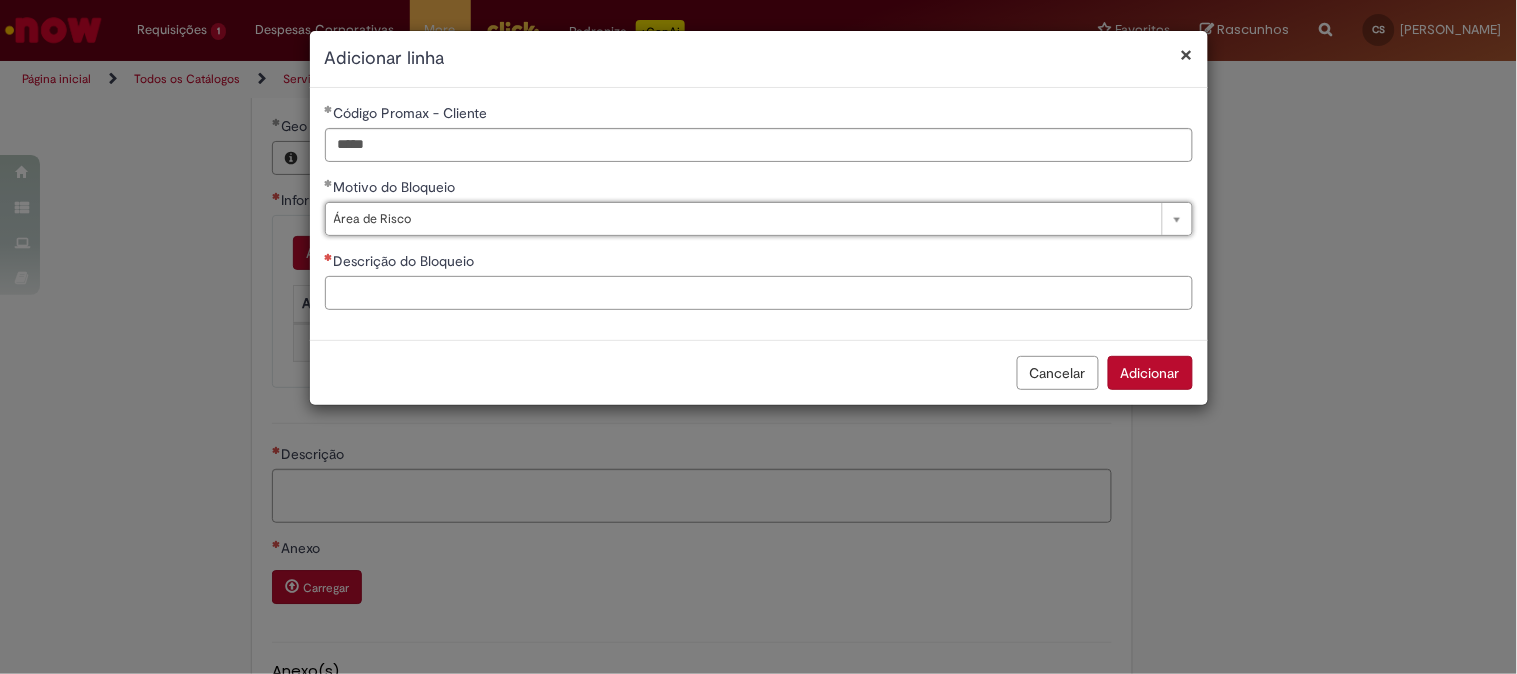 click on "Descrição do Bloqueio" at bounding box center (759, 293) 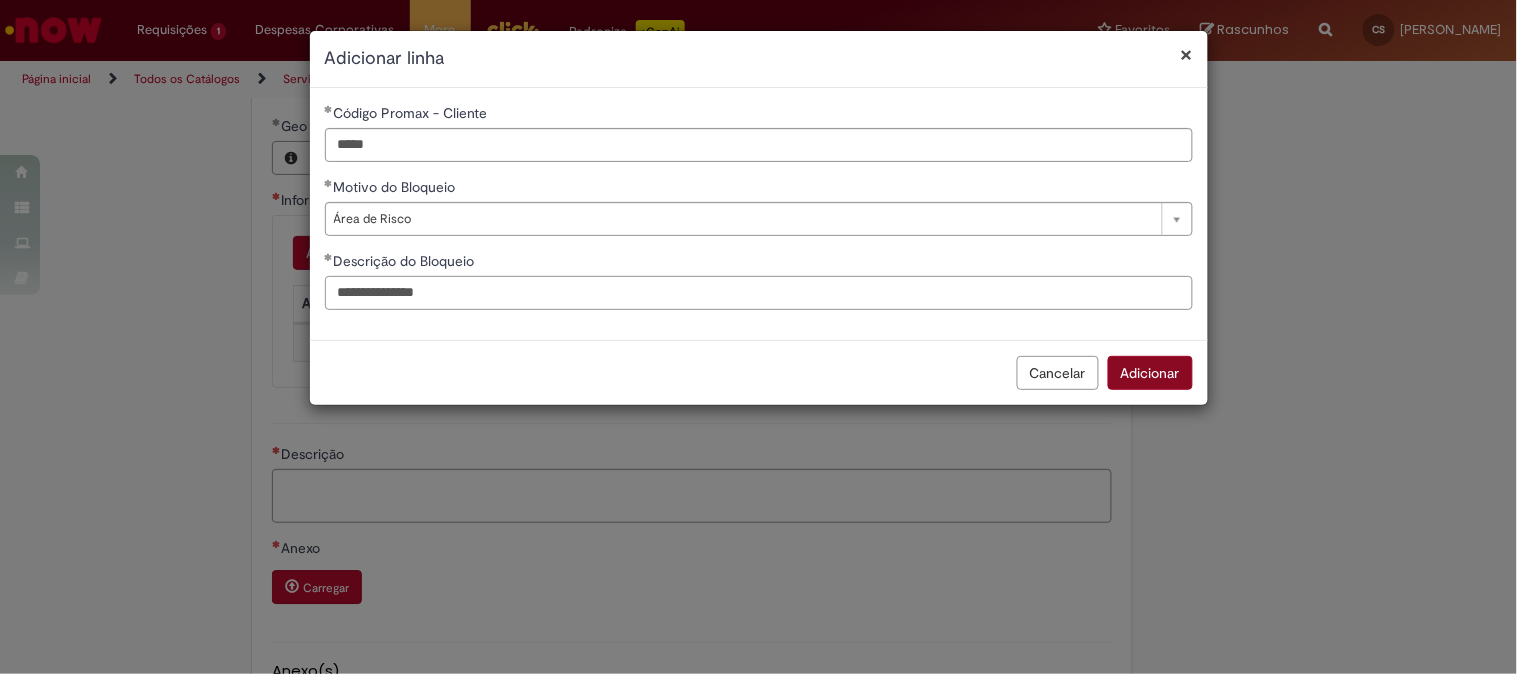 type on "**********" 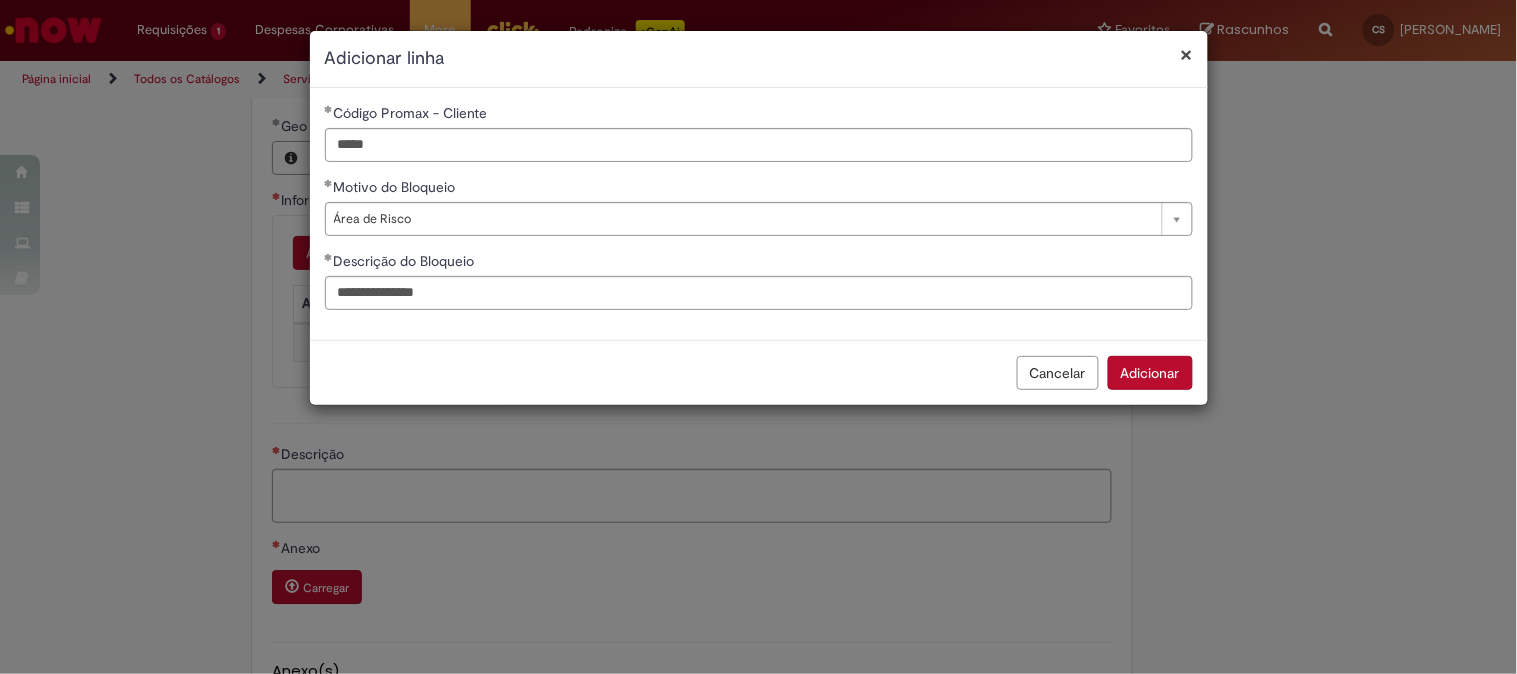 click on "Adicionar" at bounding box center (1150, 373) 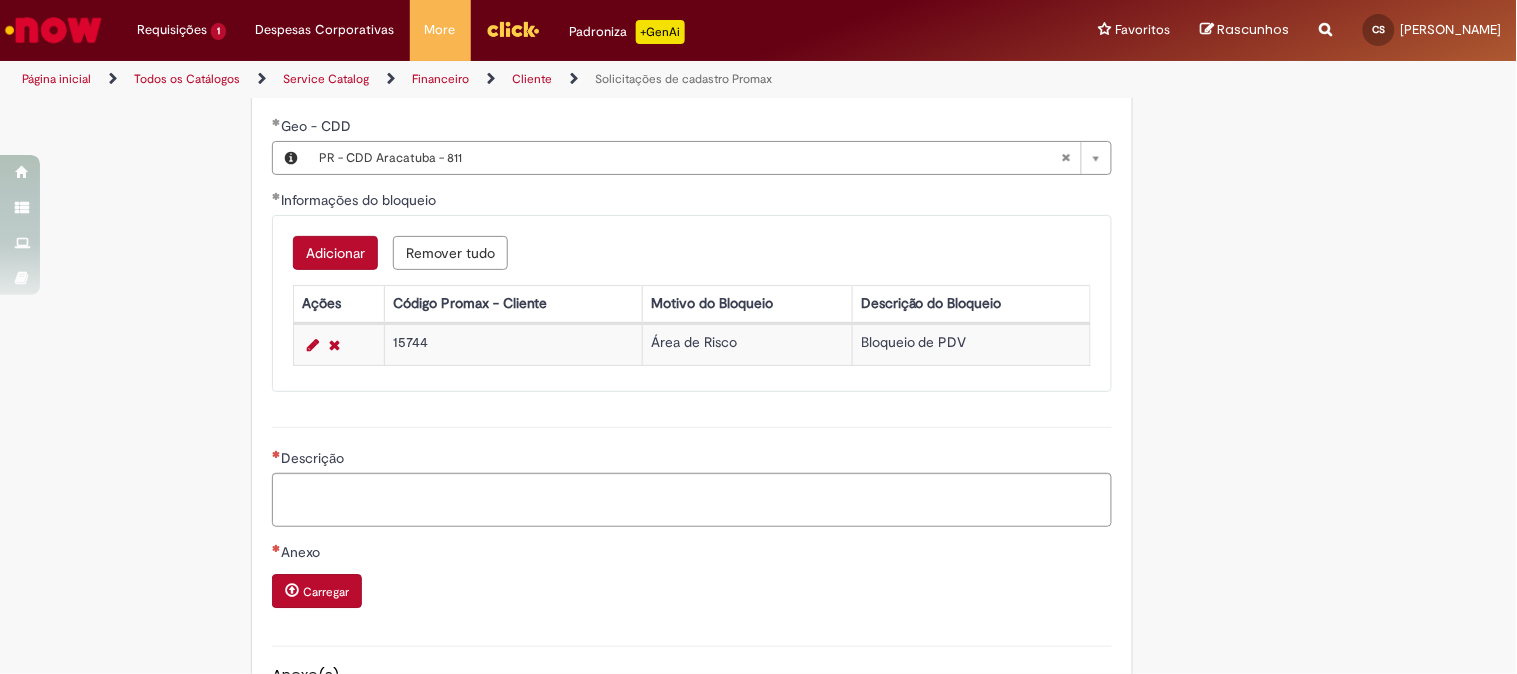 scroll, scrollTop: 1555, scrollLeft: 0, axis: vertical 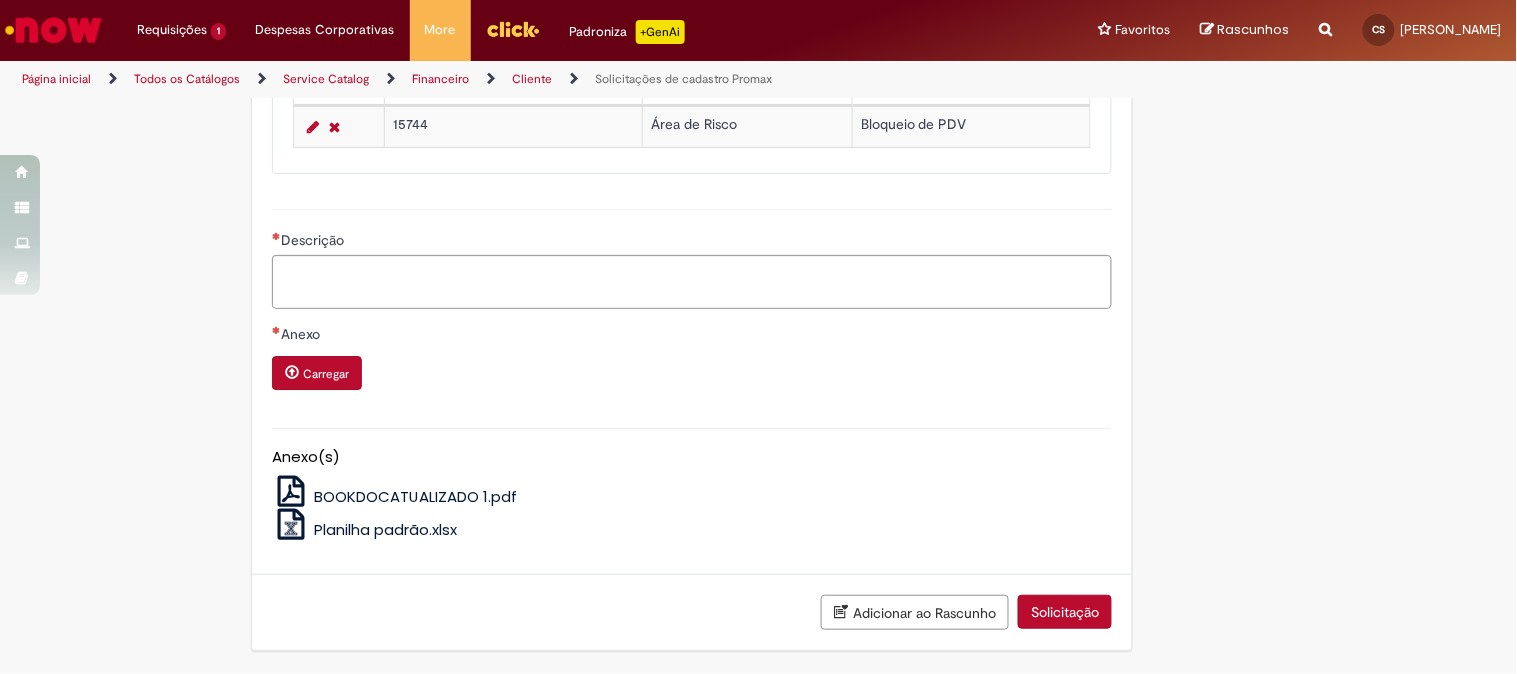 click on "Descrição" at bounding box center (692, 242) 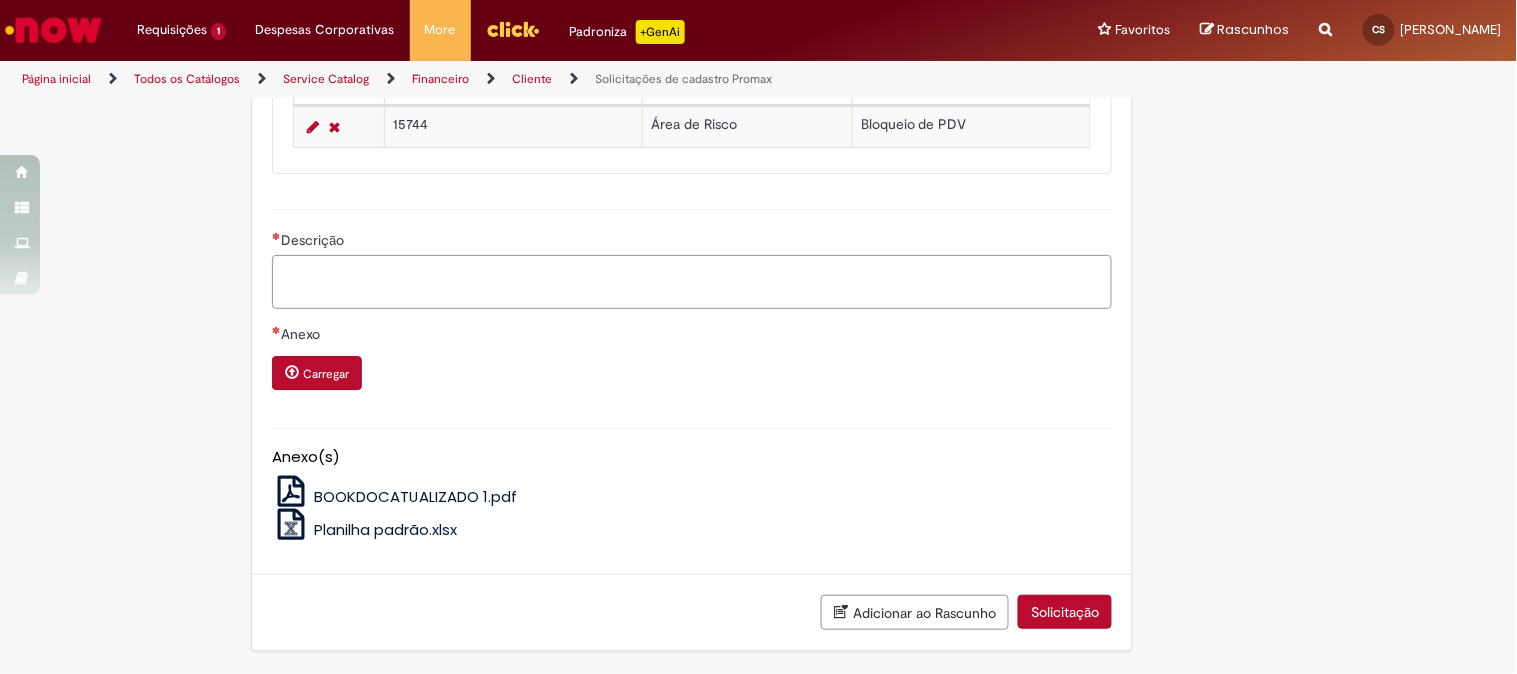 click on "Descrição" at bounding box center (692, 282) 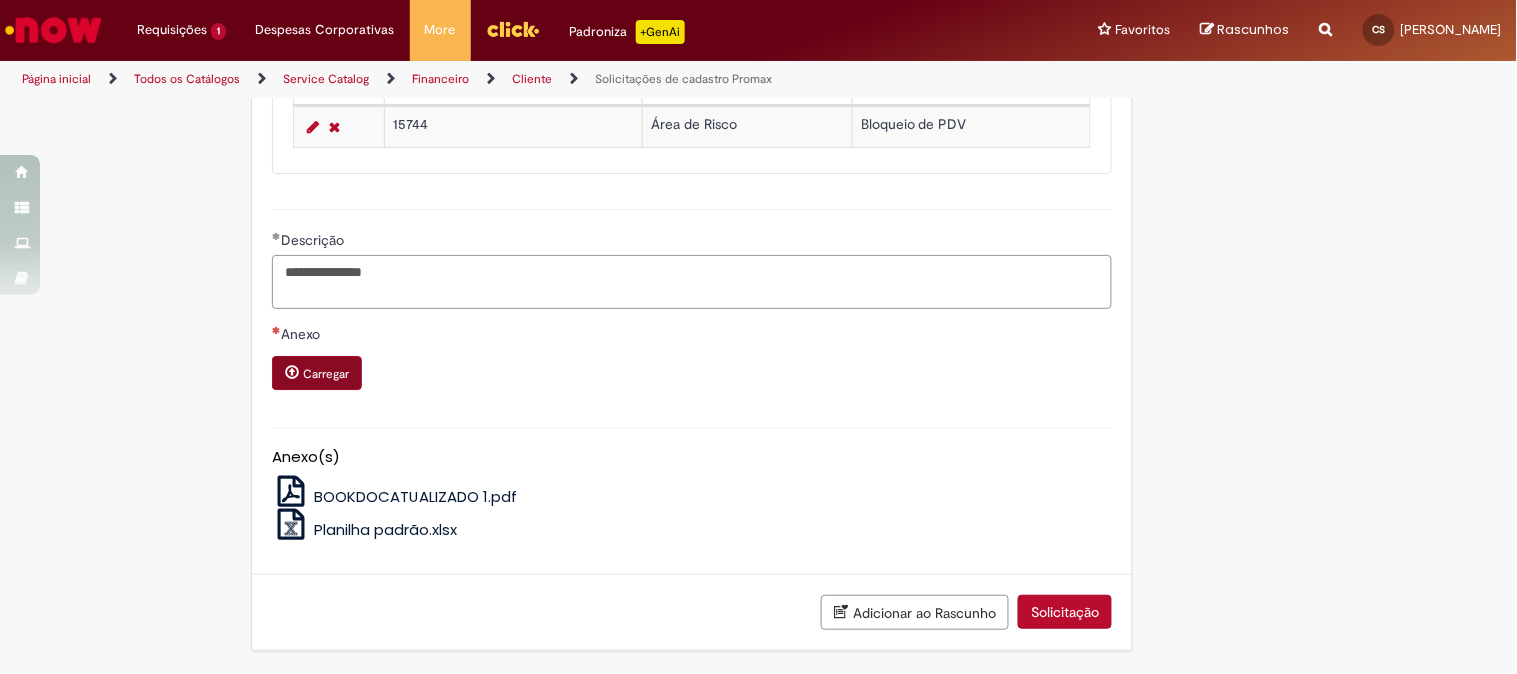 type on "**********" 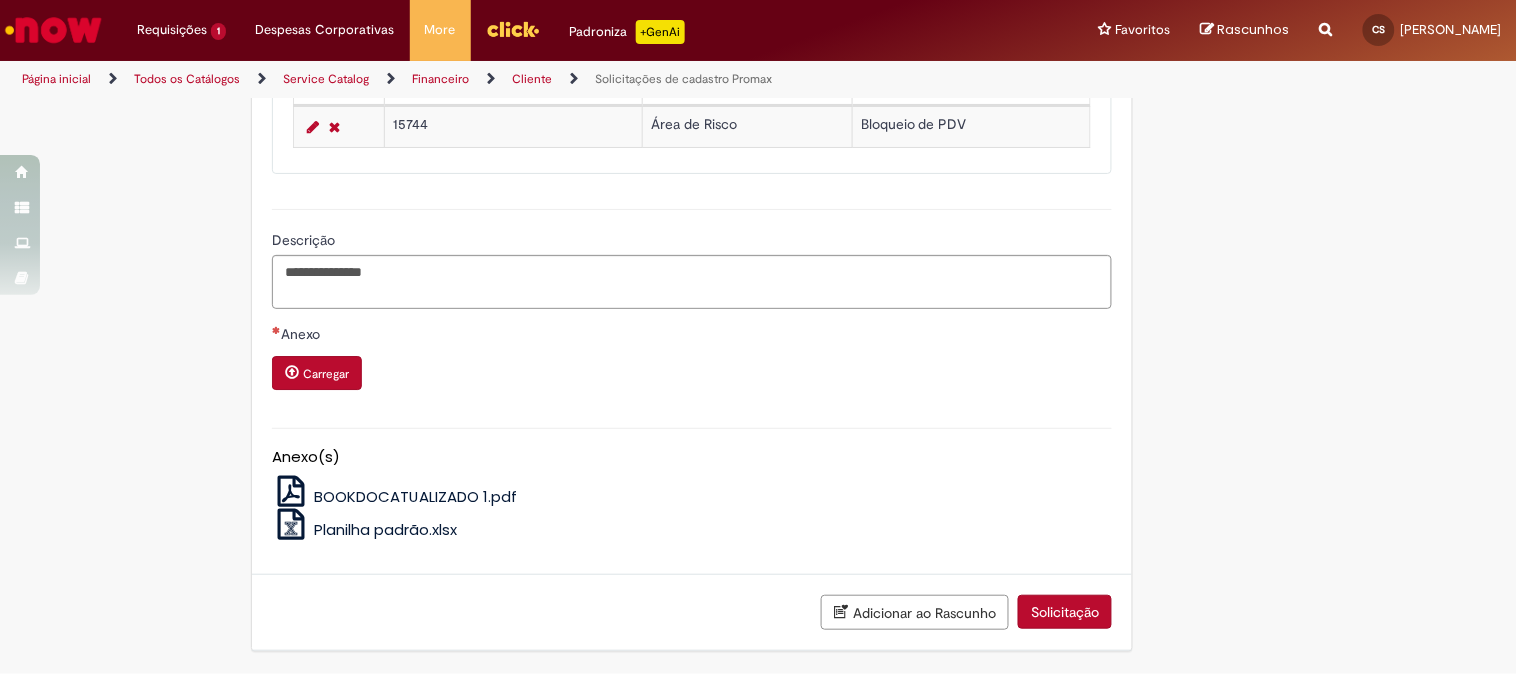 click on "Carregar" at bounding box center (317, 373) 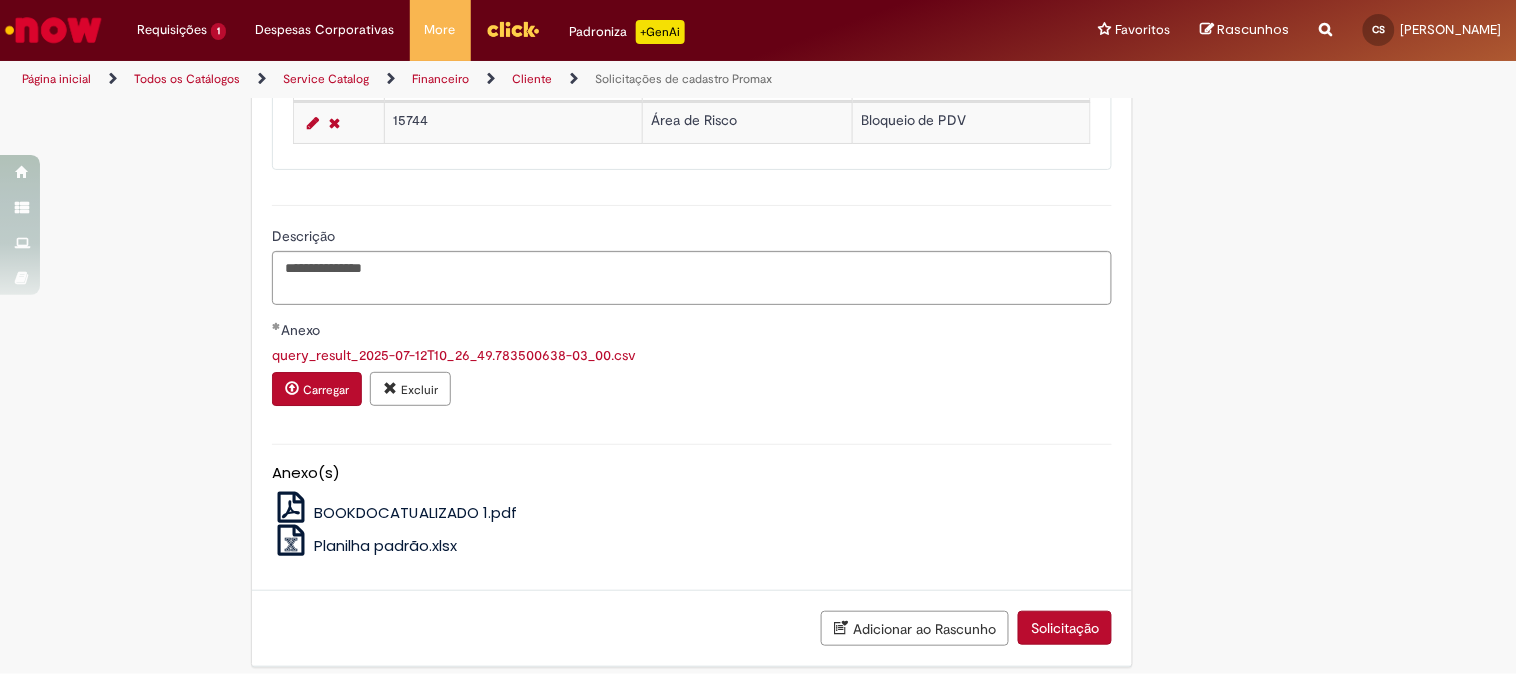 click at bounding box center (390, 388) 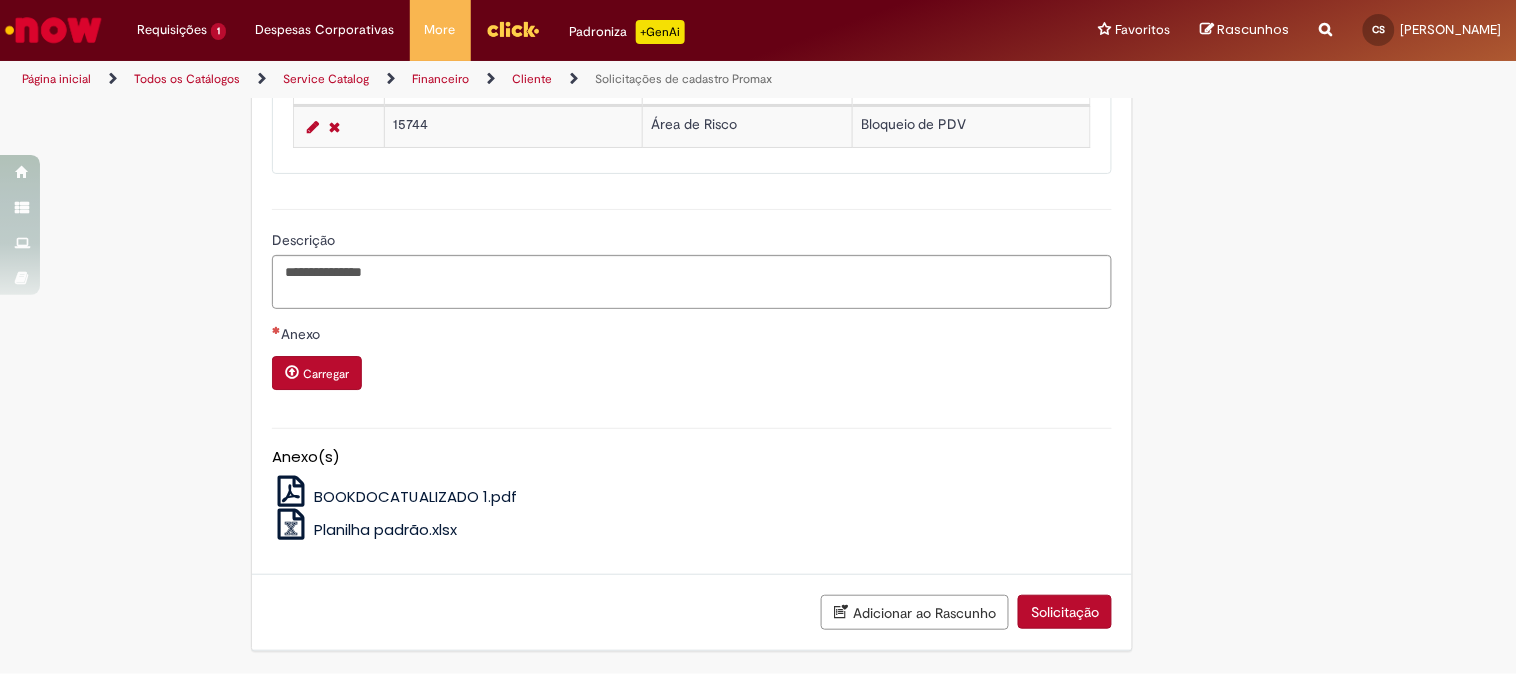 click on "Carregar" at bounding box center [326, 374] 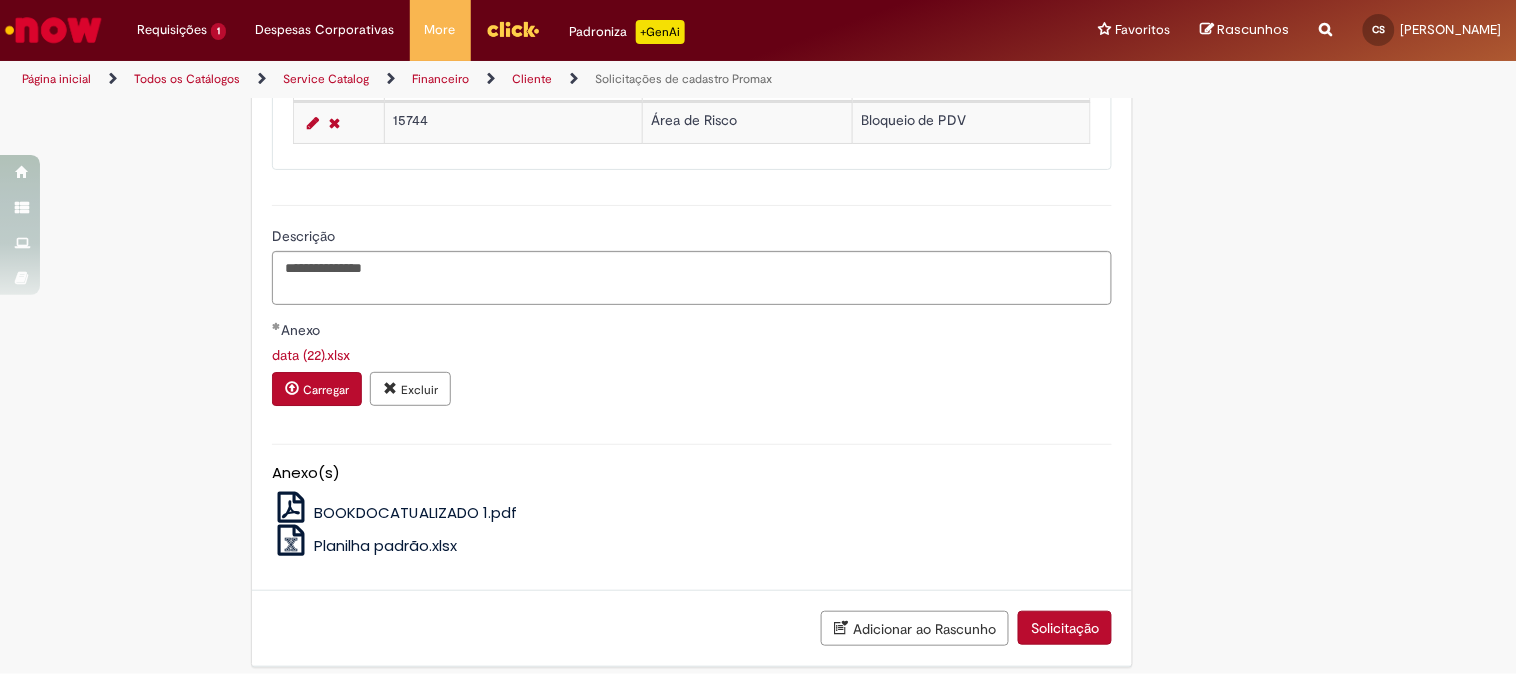 scroll, scrollTop: 1708, scrollLeft: 0, axis: vertical 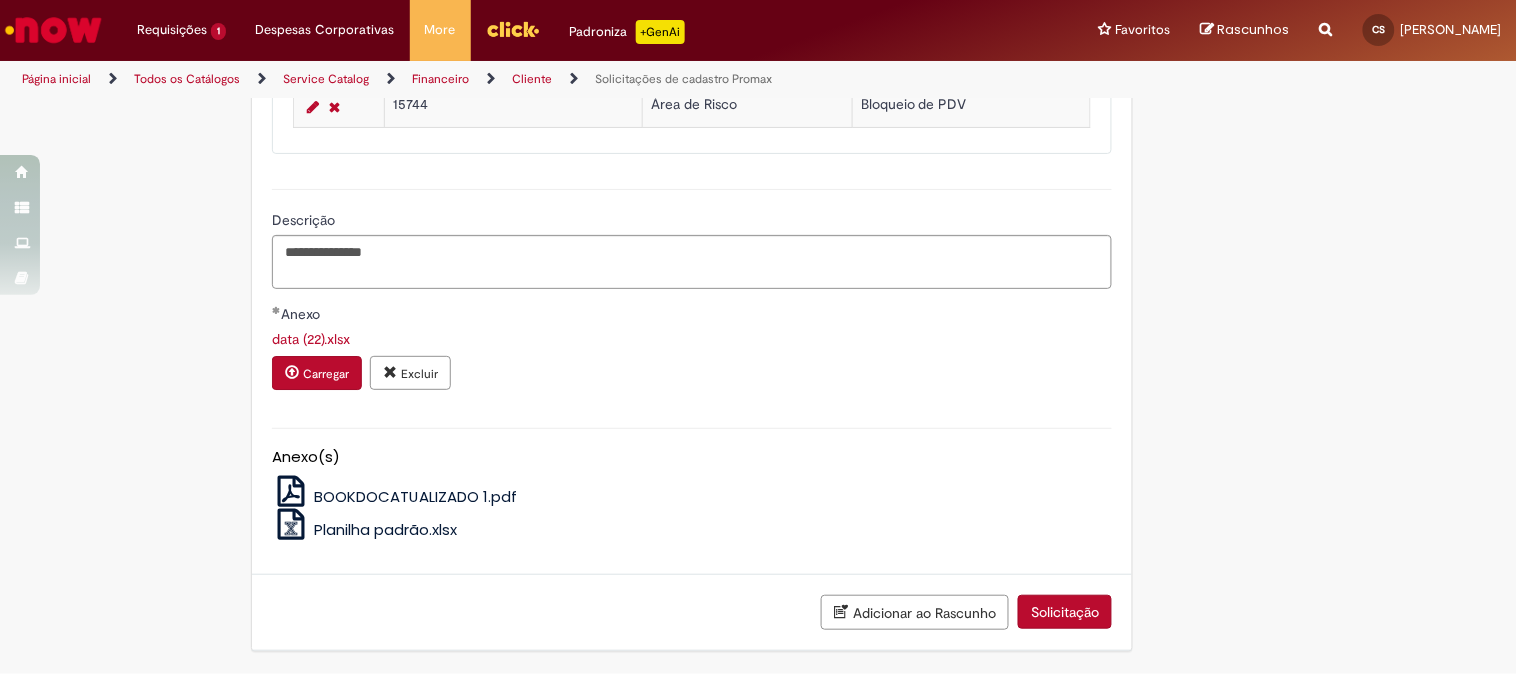 click on "Solicitação" at bounding box center (1065, 612) 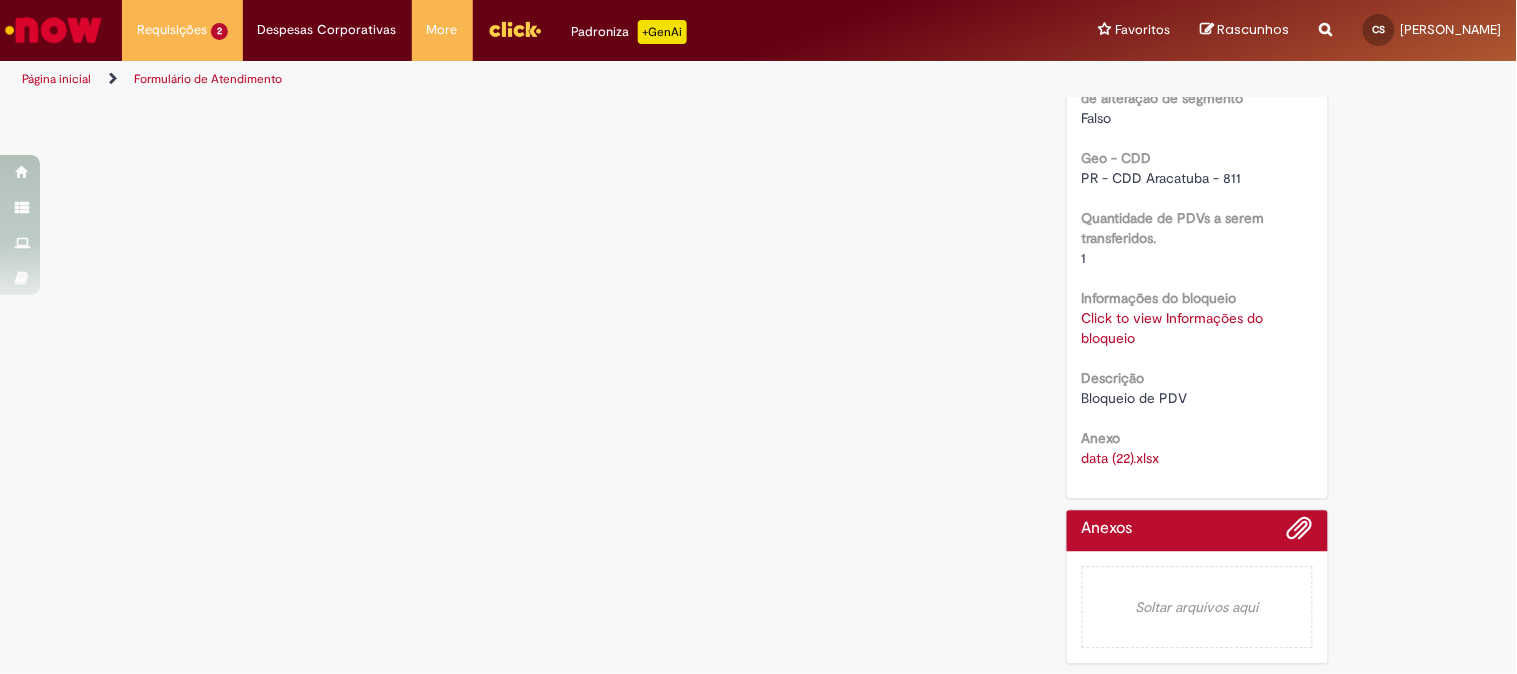 scroll, scrollTop: 0, scrollLeft: 0, axis: both 